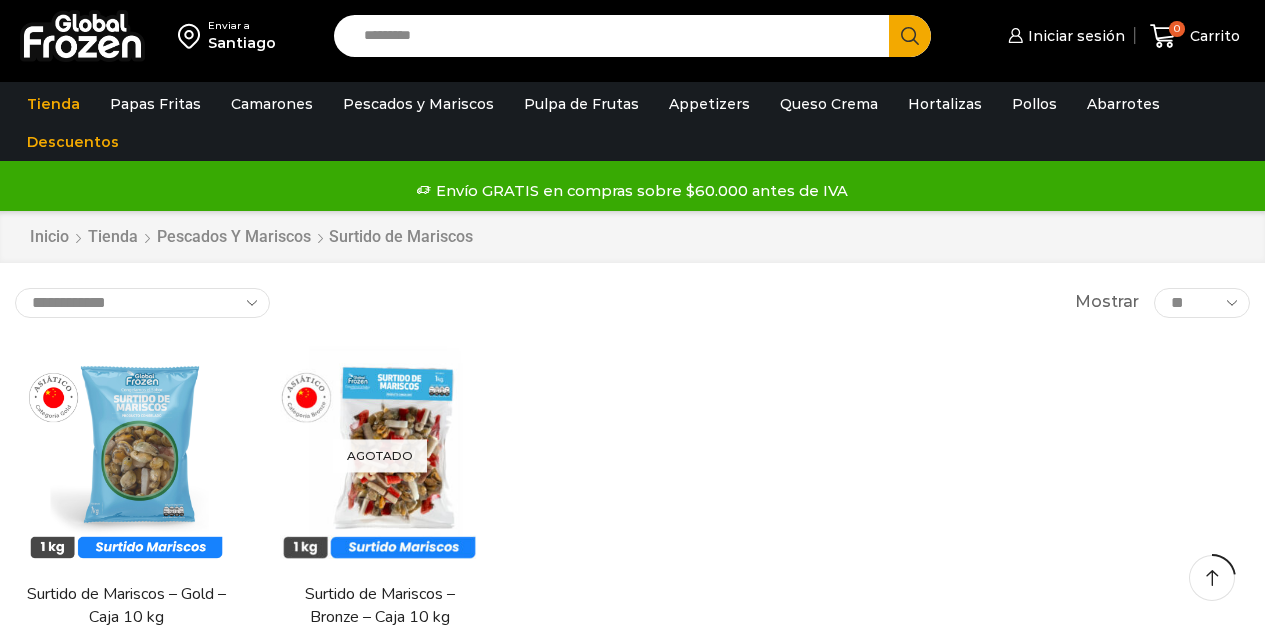 scroll, scrollTop: 0, scrollLeft: 0, axis: both 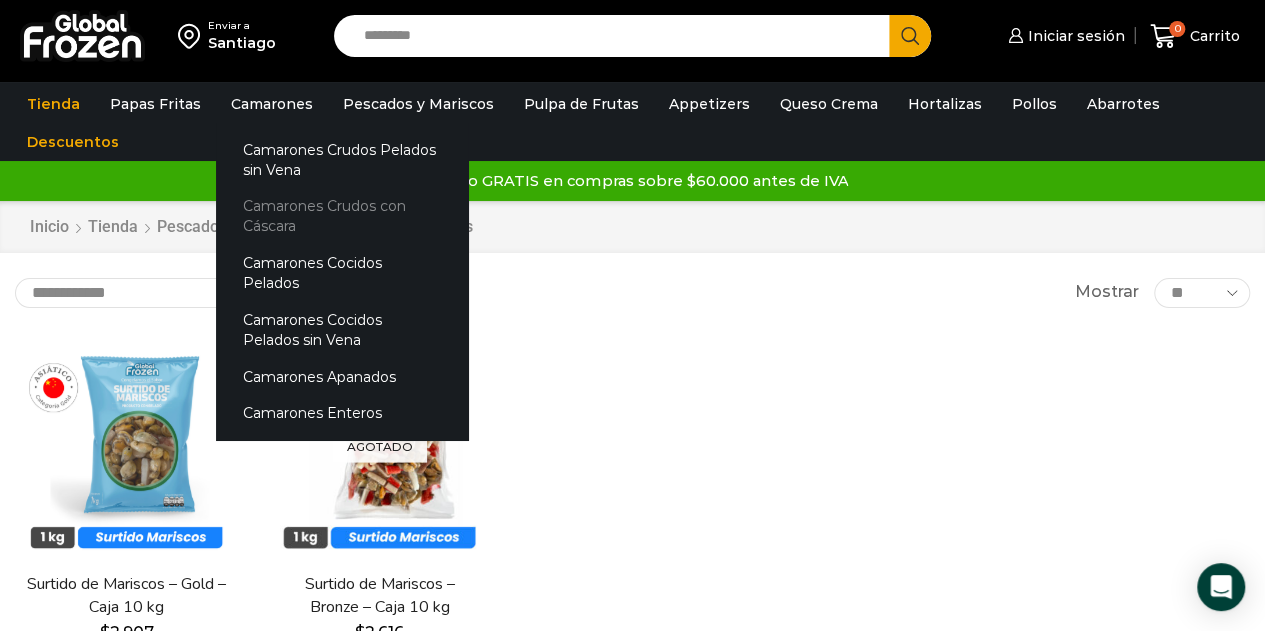click on "Camarones Crudos con Cáscara" at bounding box center [342, 216] 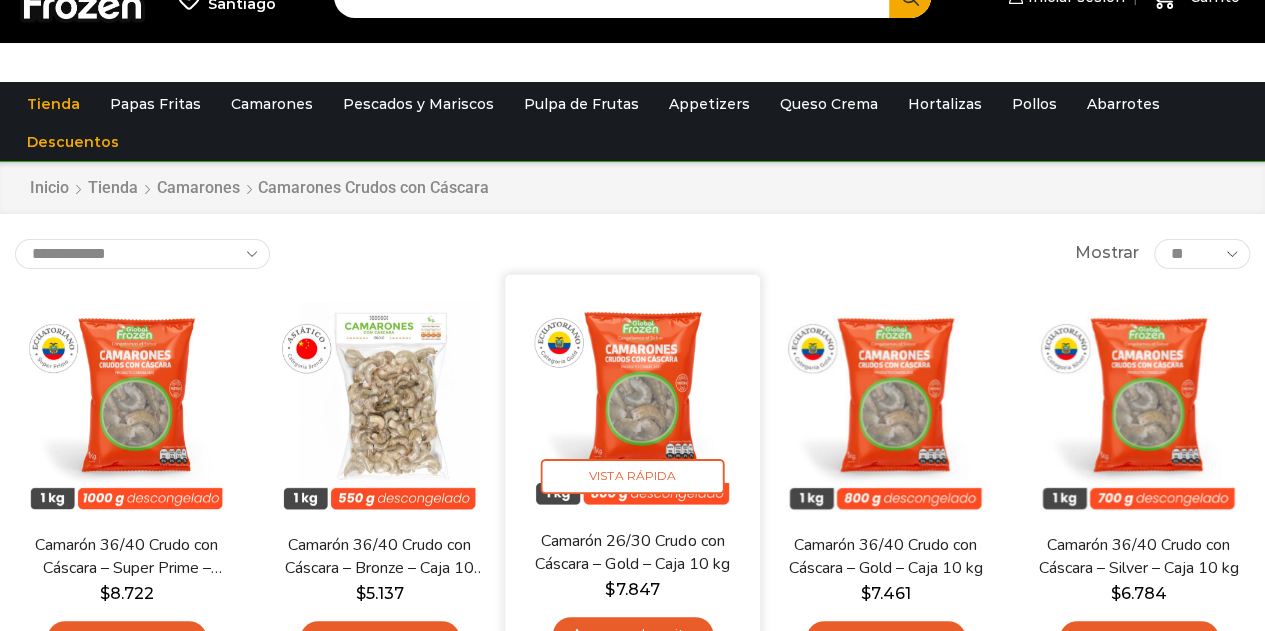 scroll, scrollTop: 171, scrollLeft: 0, axis: vertical 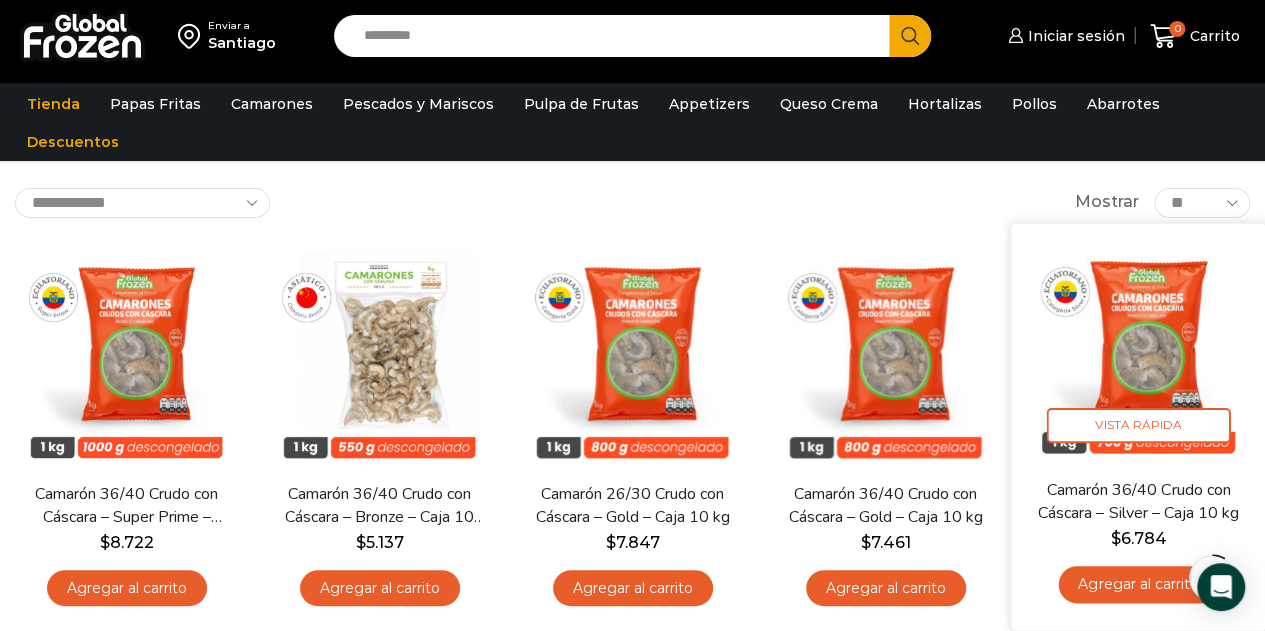 click on "Camarón 36/40 Crudo con Cáscara – Silver – Caja 10 kg" at bounding box center [1138, 501] 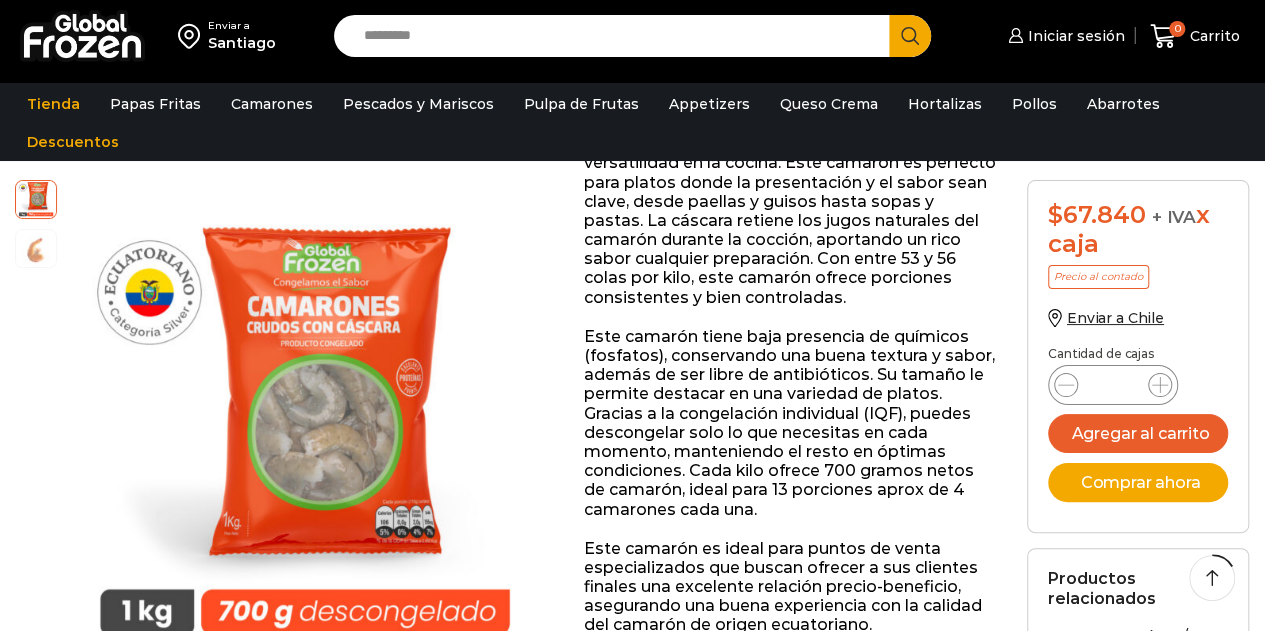 scroll, scrollTop: 600, scrollLeft: 0, axis: vertical 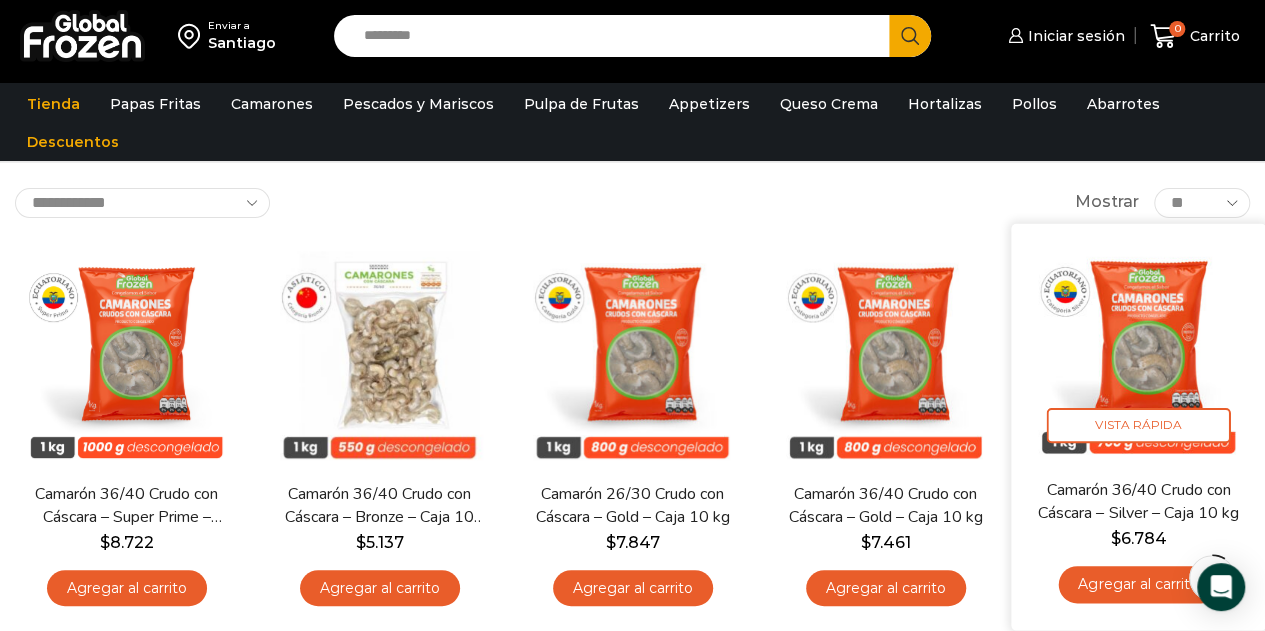 click at bounding box center (1138, 350) 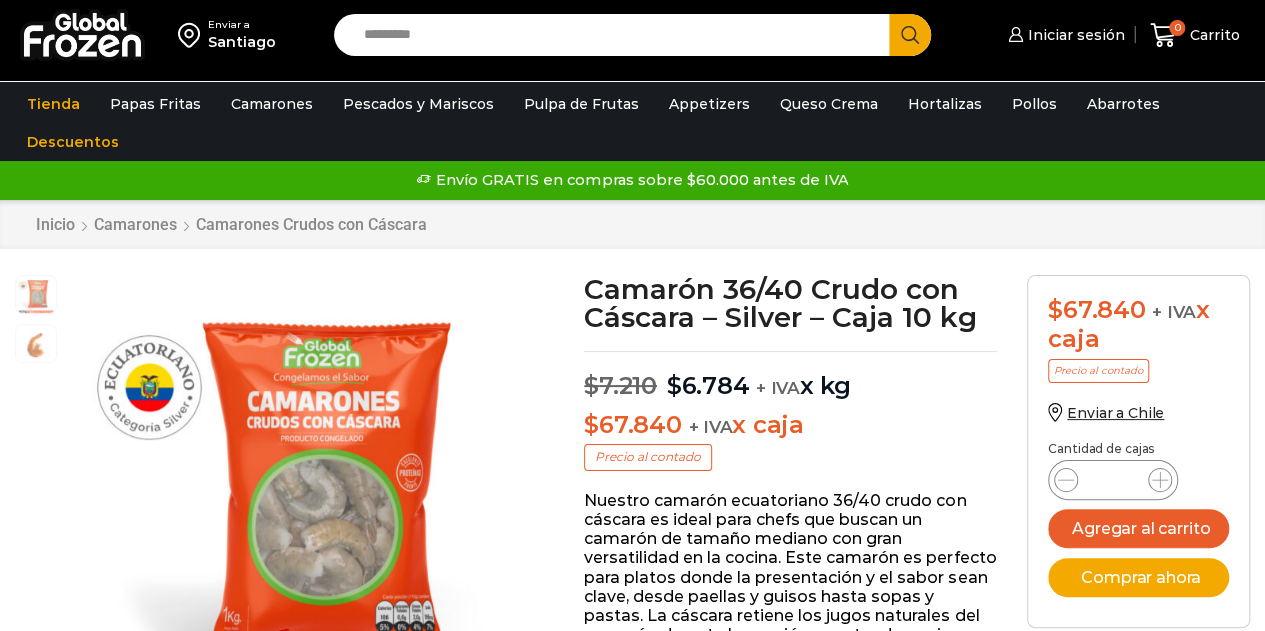 scroll, scrollTop: 0, scrollLeft: 0, axis: both 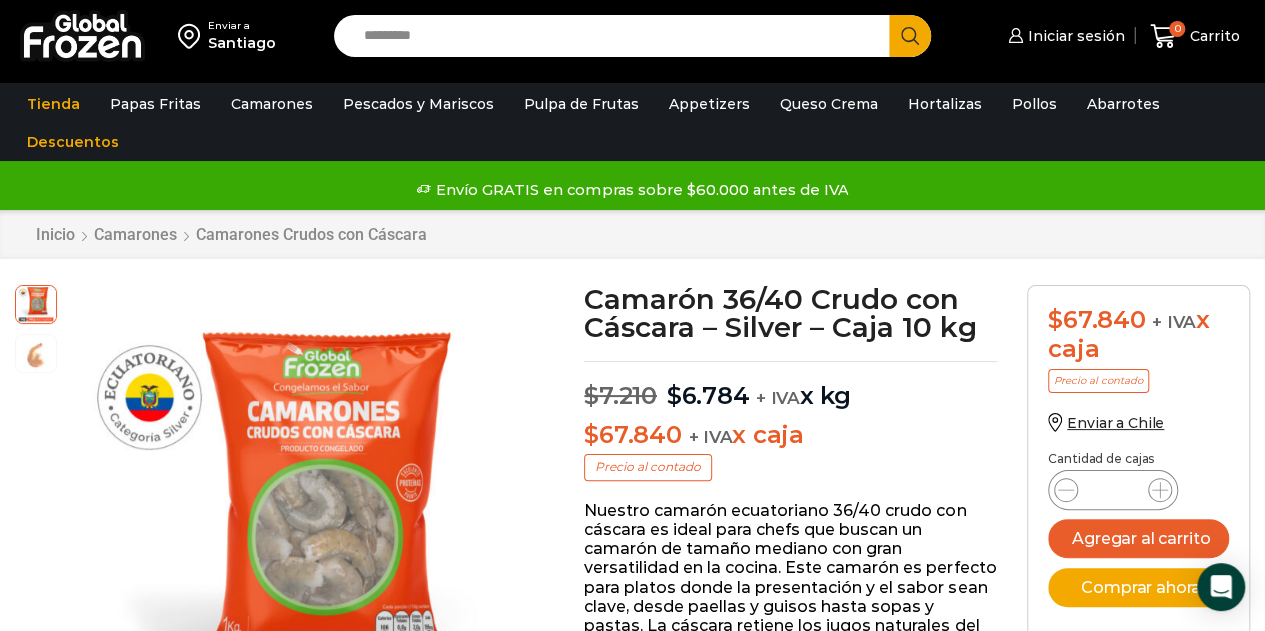 drag, startPoint x: 893, startPoint y: 403, endPoint x: 543, endPoint y: 399, distance: 350.02286 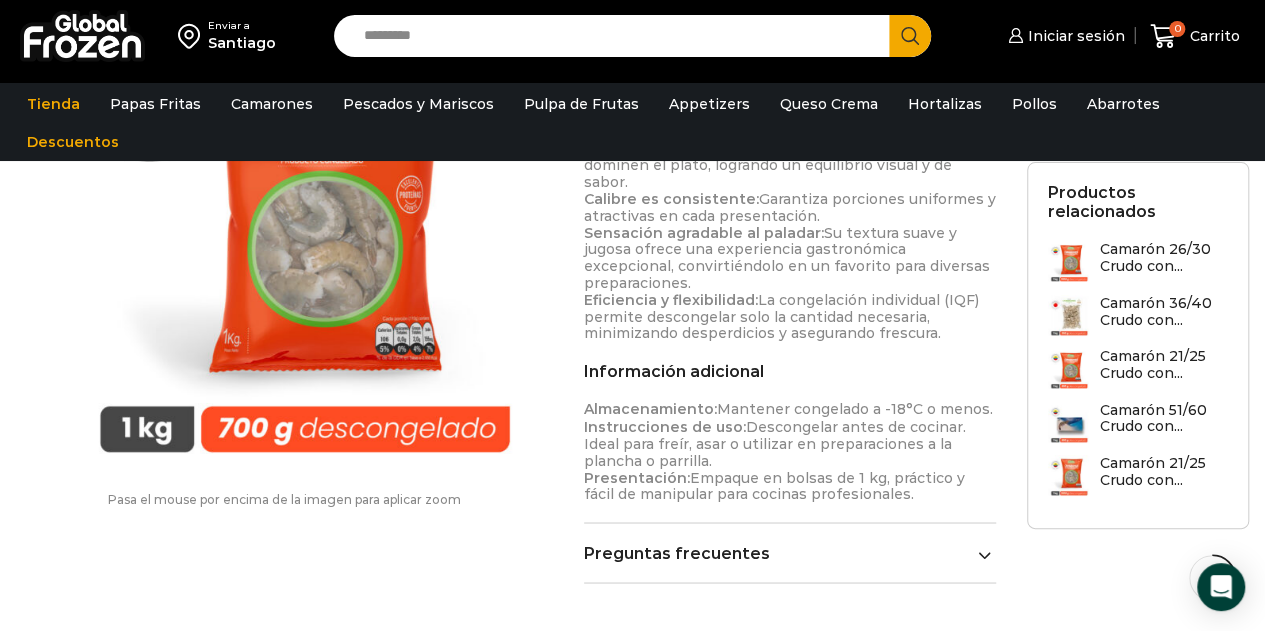 scroll, scrollTop: 1500, scrollLeft: 0, axis: vertical 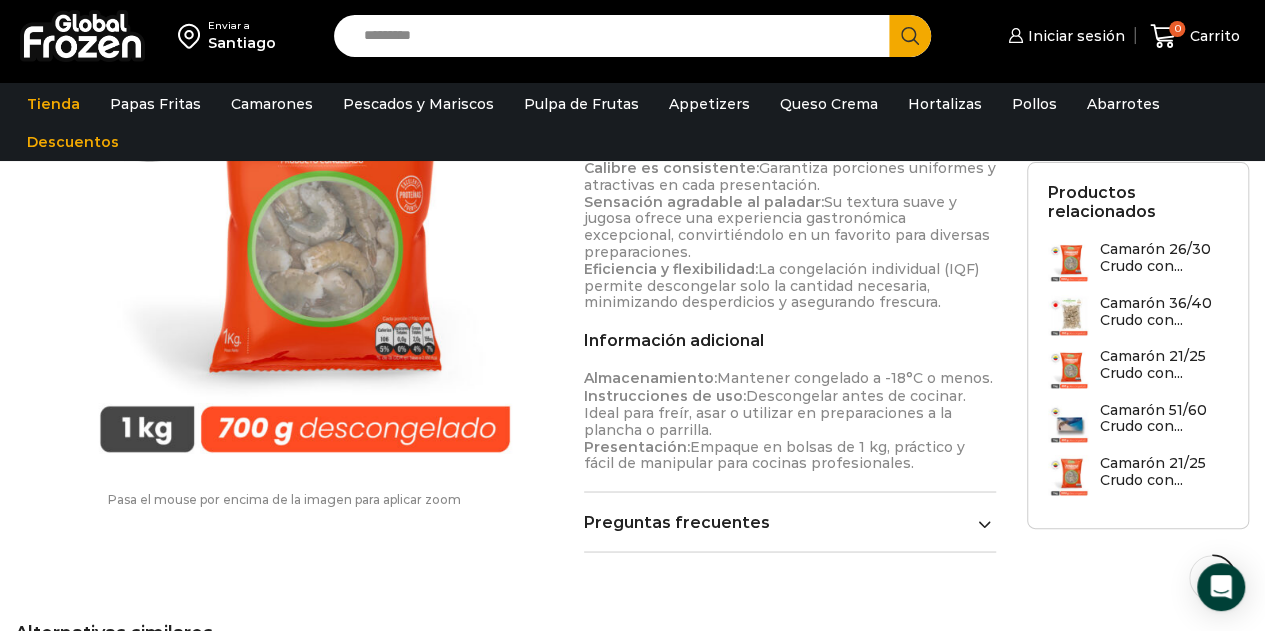 click on "Preguntas frecuentes
¿Cómo debo almacenar este producto?
El camarón debe mantenerse congelado a -18°C o menos para conservar su calidad.
¿Es necesario descongelar los camarones antes de cocinarlos?
Sí, es recomendable descongelarlos en el refrigerador antes de cocinarlos para obtener los mejores resultados. También puedes descongelar sumergiéndolos en agua fría durante 3 minutos, y estarán listos para cocinar es super fácil!
¿Cuánto tiempo se puede conservar este producto?
Si se almacena correctamente a -18°C o menos, el camarón tiene una vida útil de hasta 24 meses.
¿Cuáles son las preparaciones recomendadas para este tipo de camarón?
Este camarón es ideal para preparaciones como ceviches, pastas, arroces, salteados o a la parrilla, donde el tamaño y la textura pueden lucirse en cada plato.
¿Qué se entiende por glaseo?
Cantidad de agua adicional al peso del neto del producto." at bounding box center (790, 532) 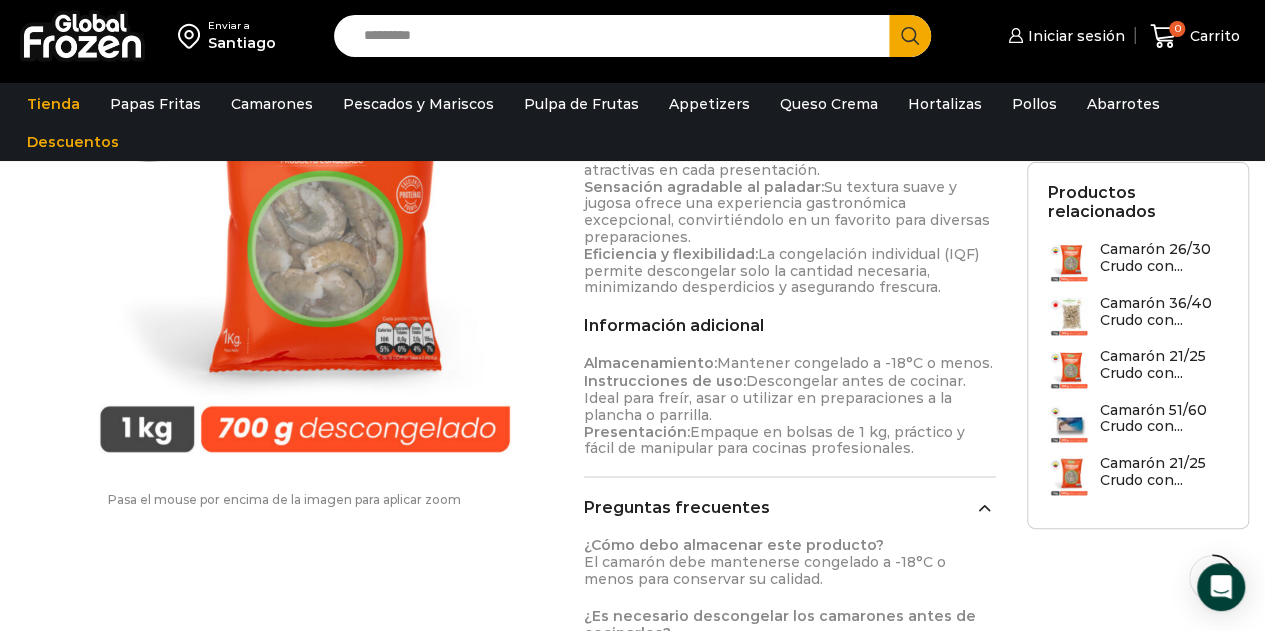 scroll, scrollTop: 1700, scrollLeft: 0, axis: vertical 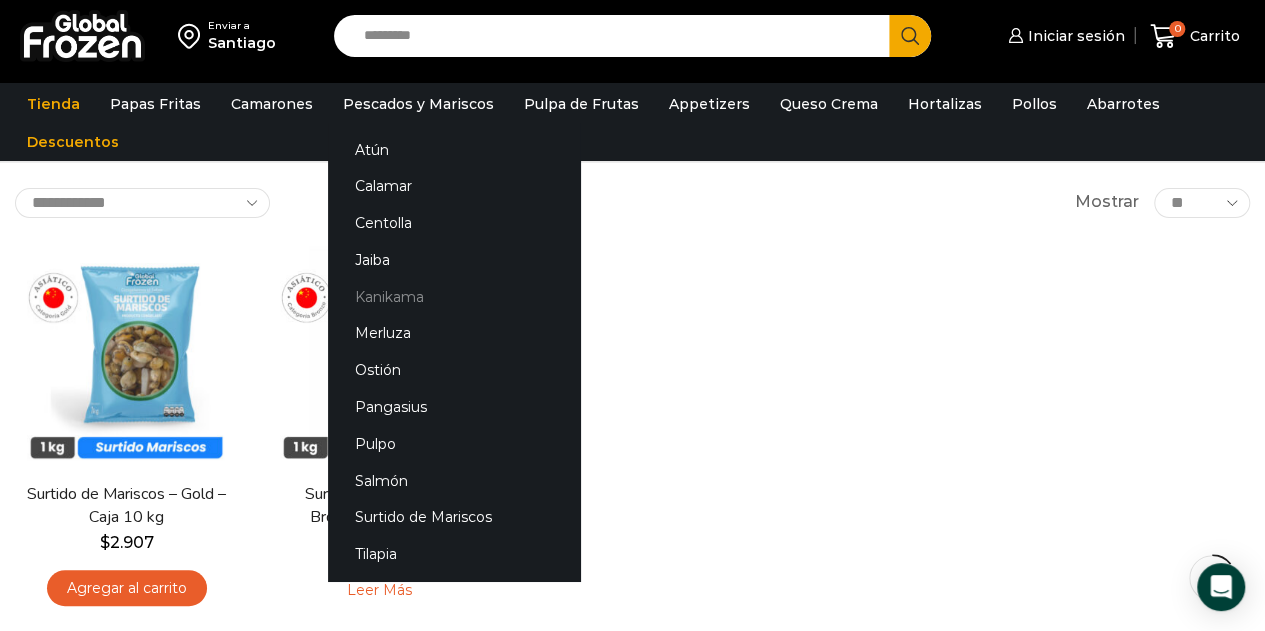 click on "Kanikama" at bounding box center (454, 296) 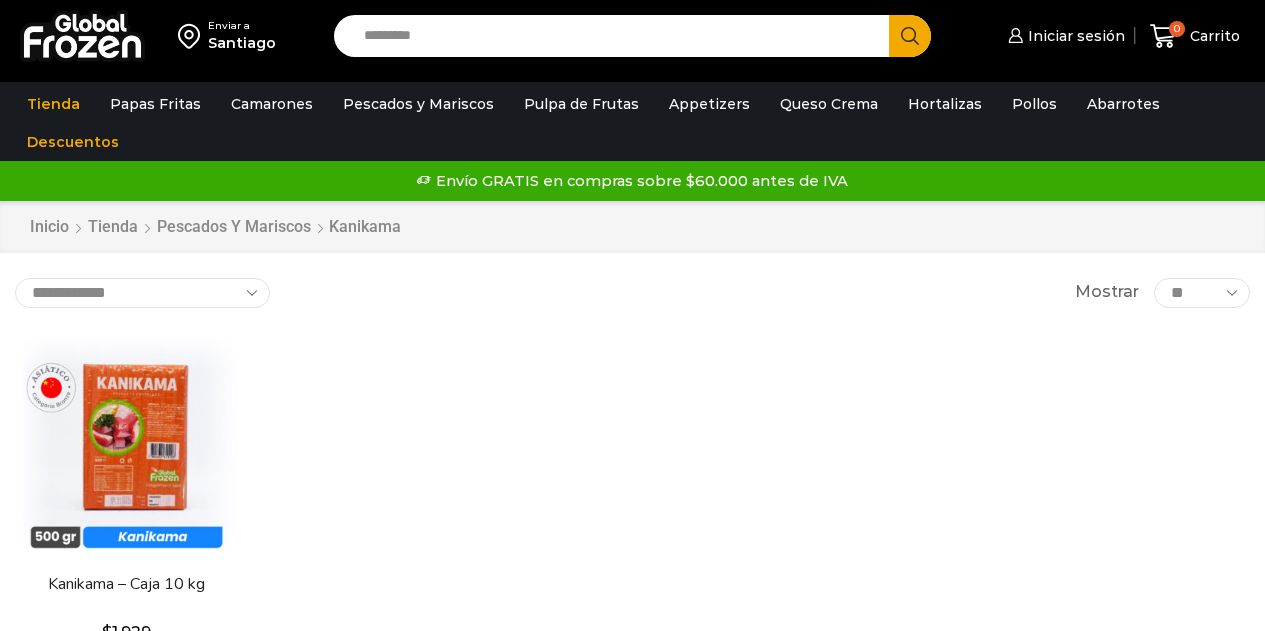 scroll, scrollTop: 0, scrollLeft: 0, axis: both 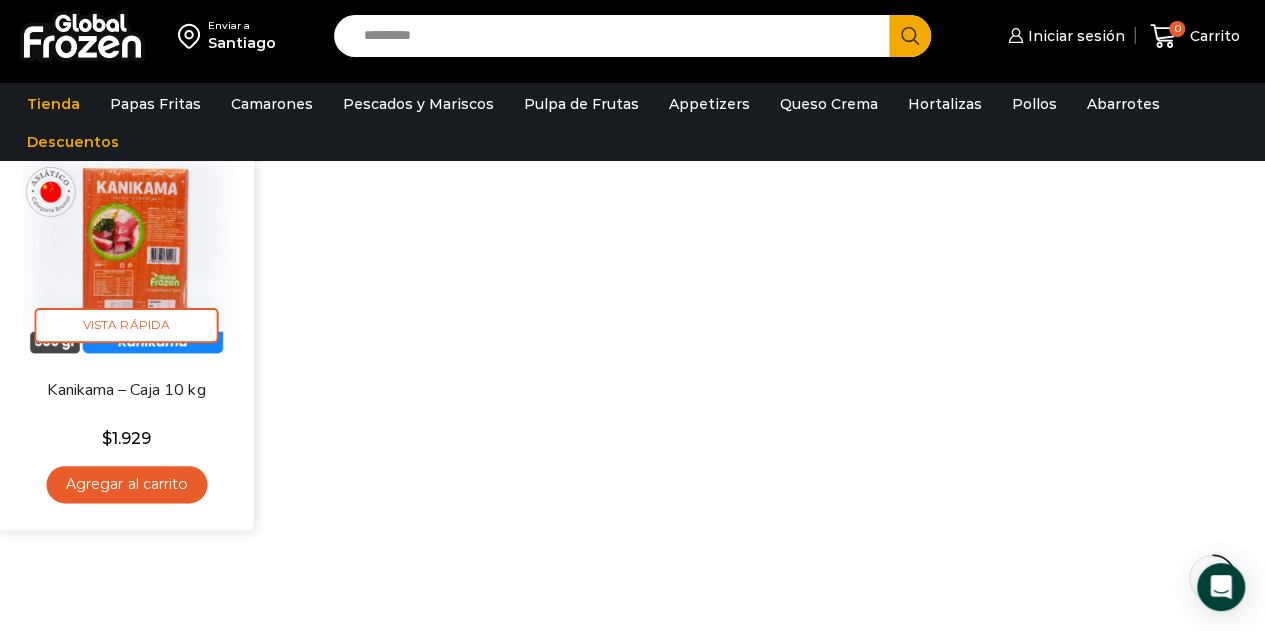click at bounding box center (126, 250) 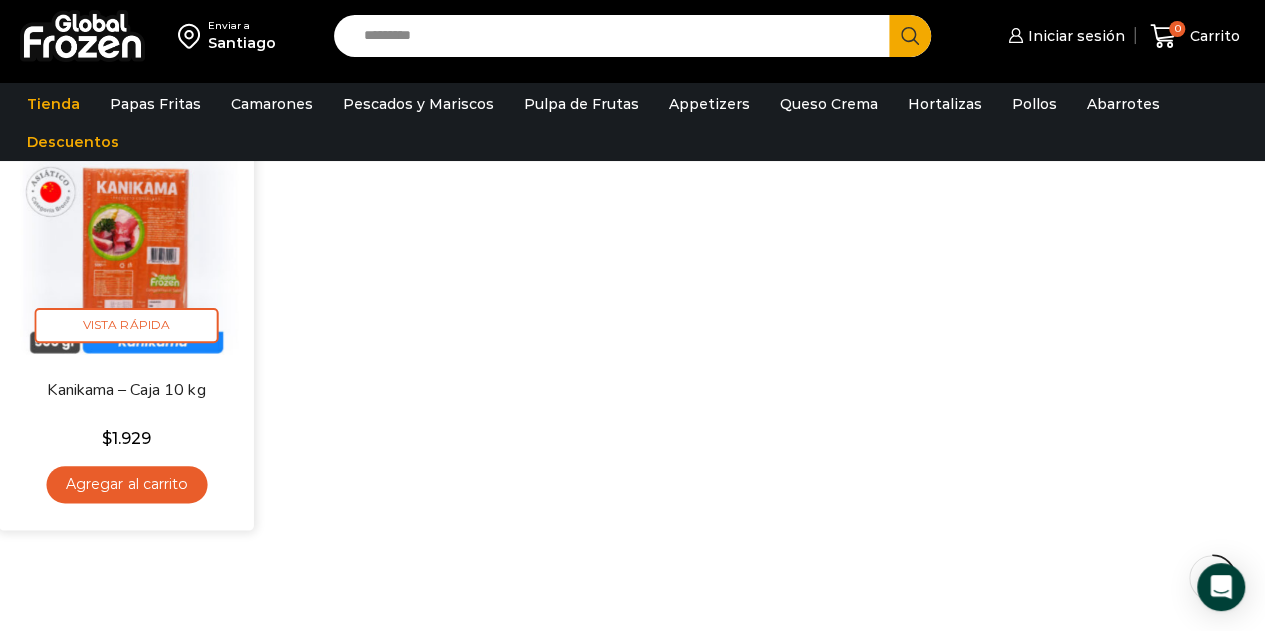 click at bounding box center (126, 250) 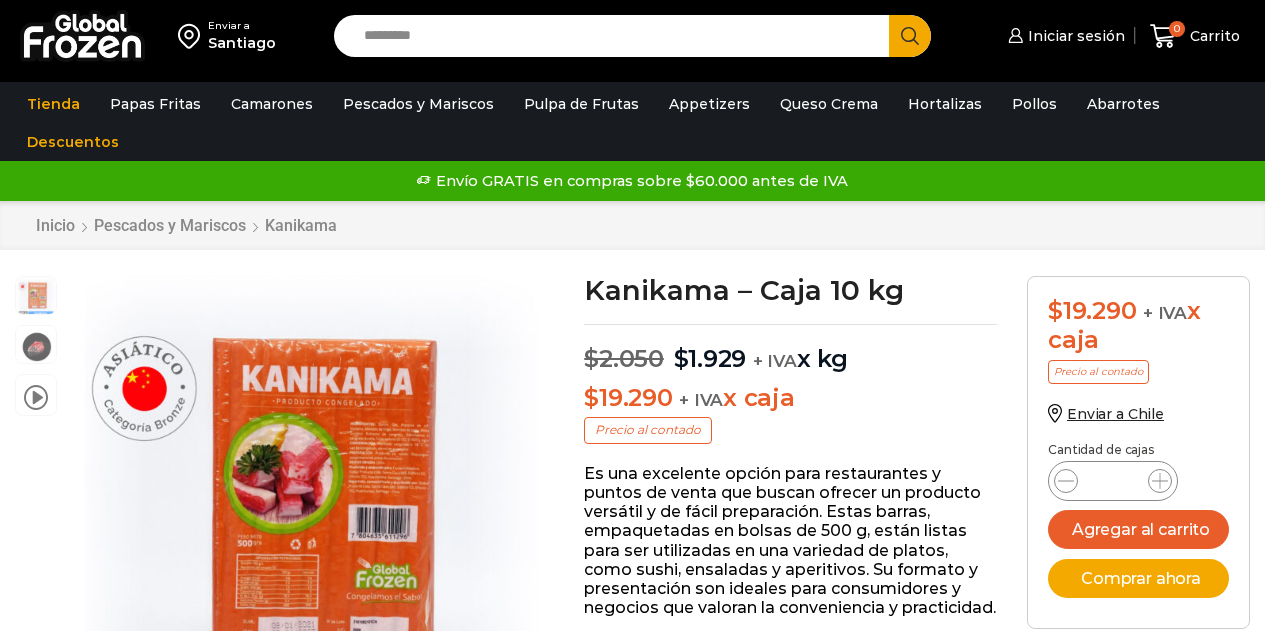 scroll, scrollTop: 0, scrollLeft: 0, axis: both 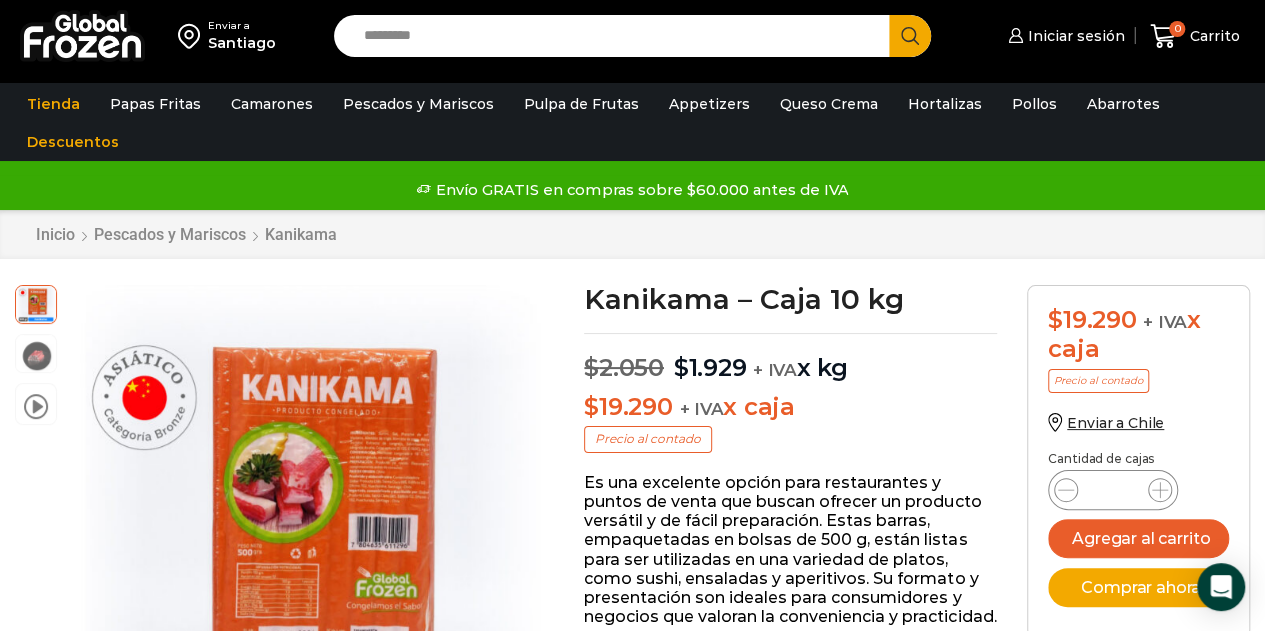 drag, startPoint x: 867, startPoint y: 372, endPoint x: 662, endPoint y: 372, distance: 205 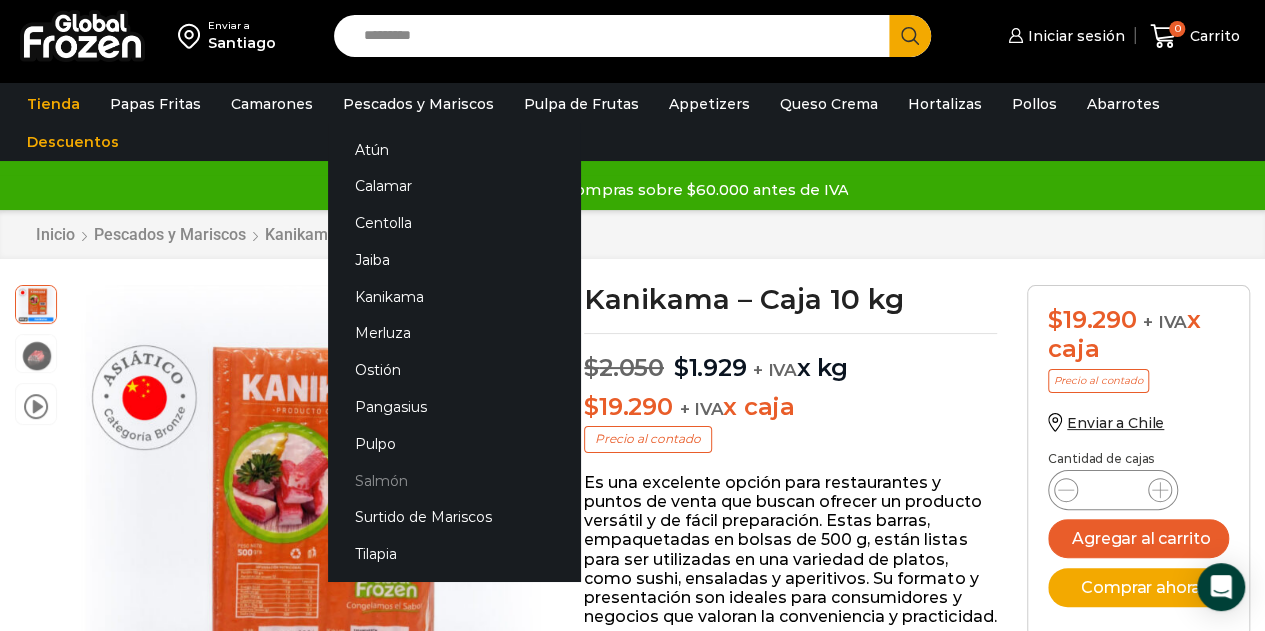 click on "Salmón" at bounding box center [454, 480] 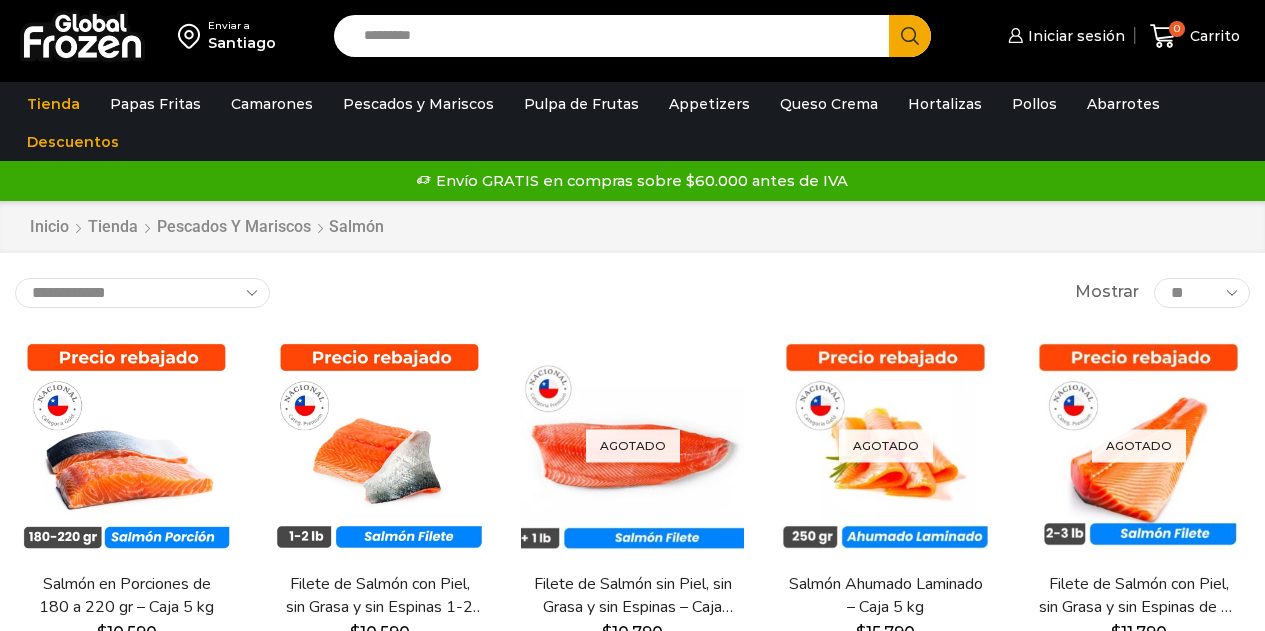scroll, scrollTop: 0, scrollLeft: 0, axis: both 